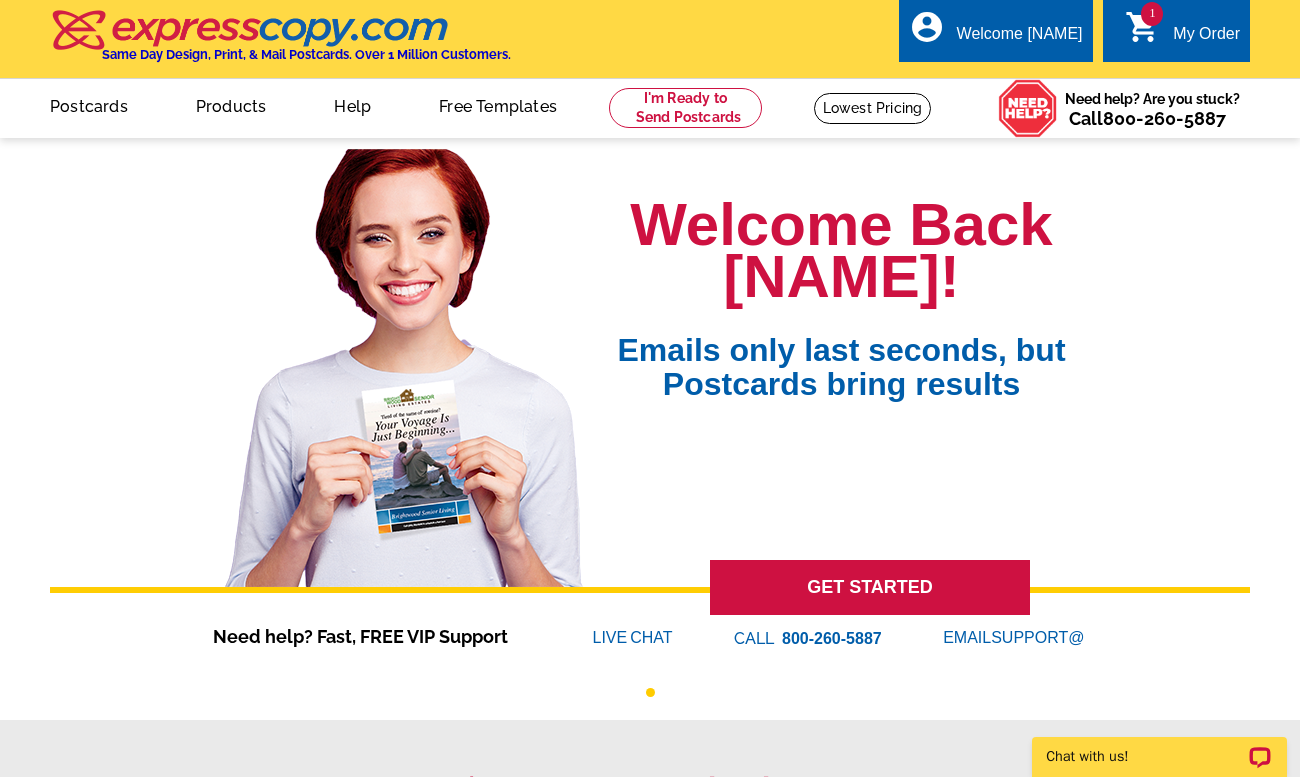 scroll, scrollTop: 0, scrollLeft: 0, axis: both 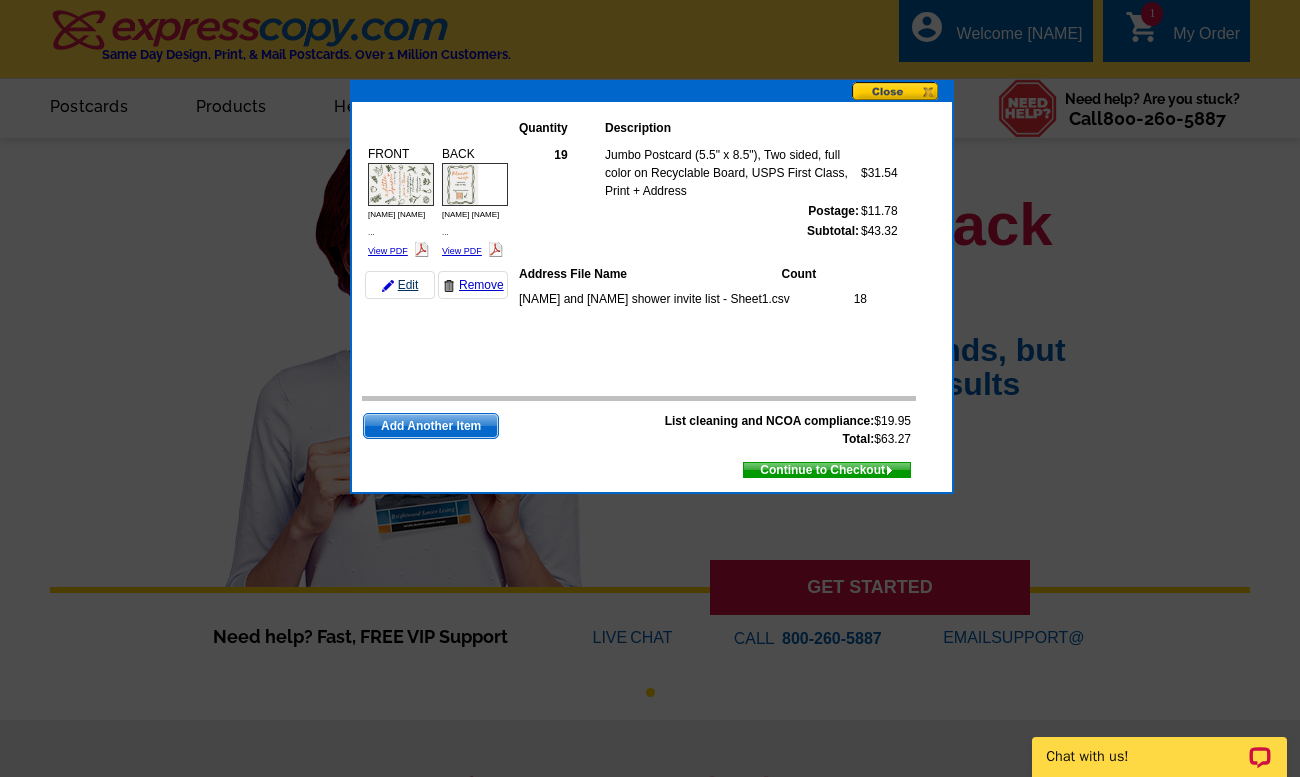 click on "Edit" at bounding box center [400, 285] 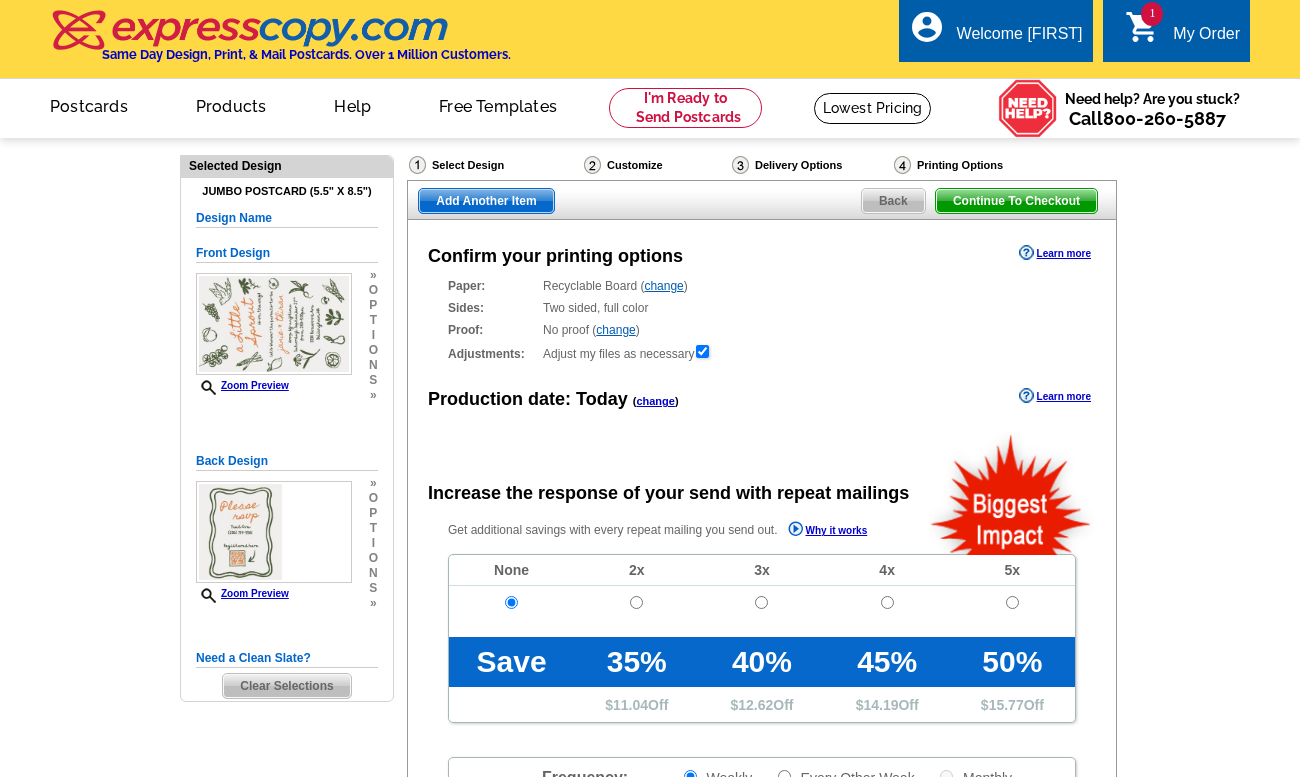 scroll, scrollTop: 0, scrollLeft: 0, axis: both 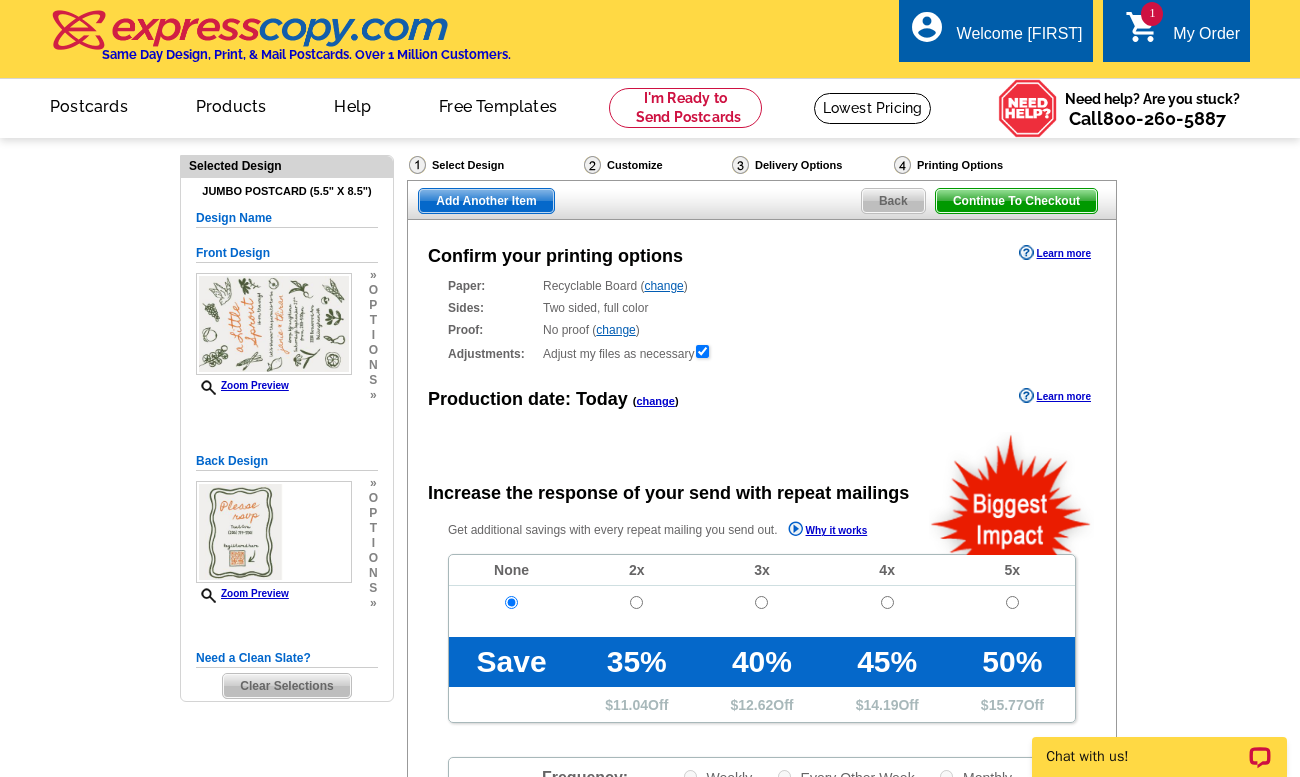 click on "Clear Selections" at bounding box center [286, 686] 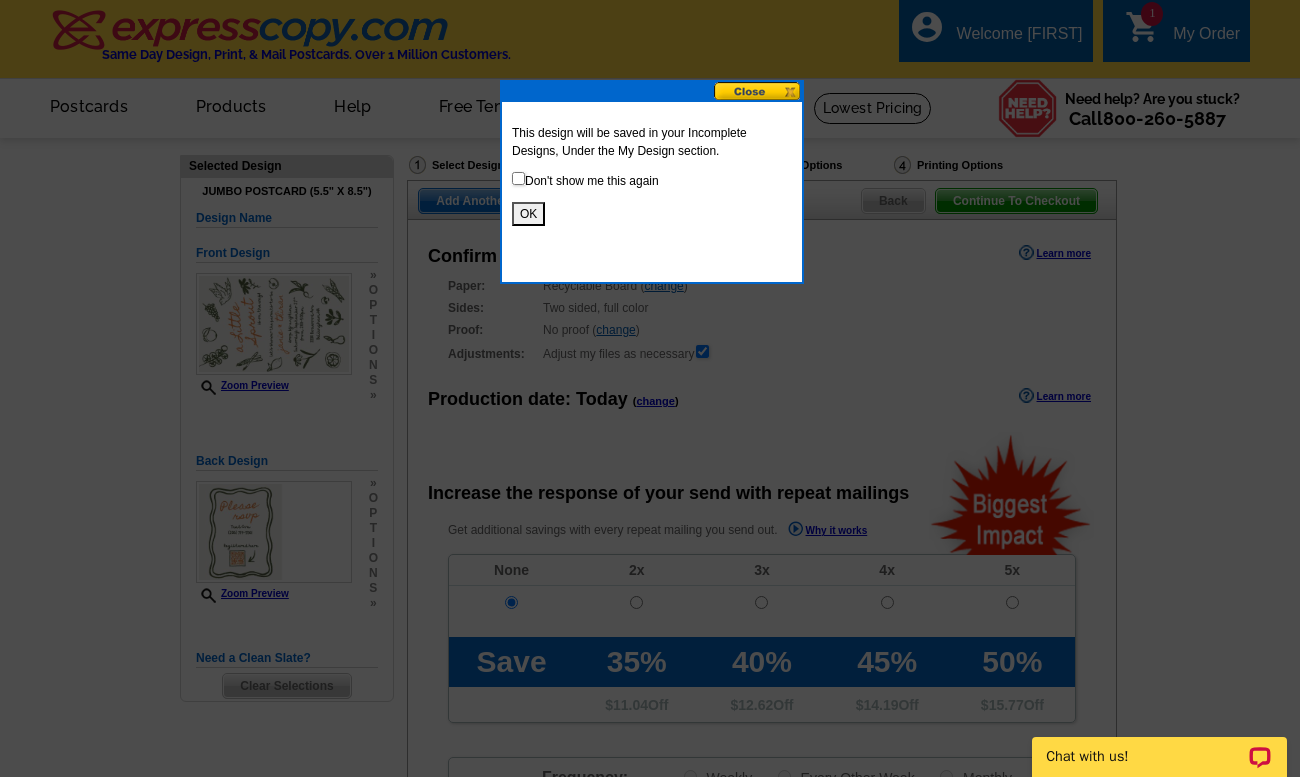 click at bounding box center [518, 178] 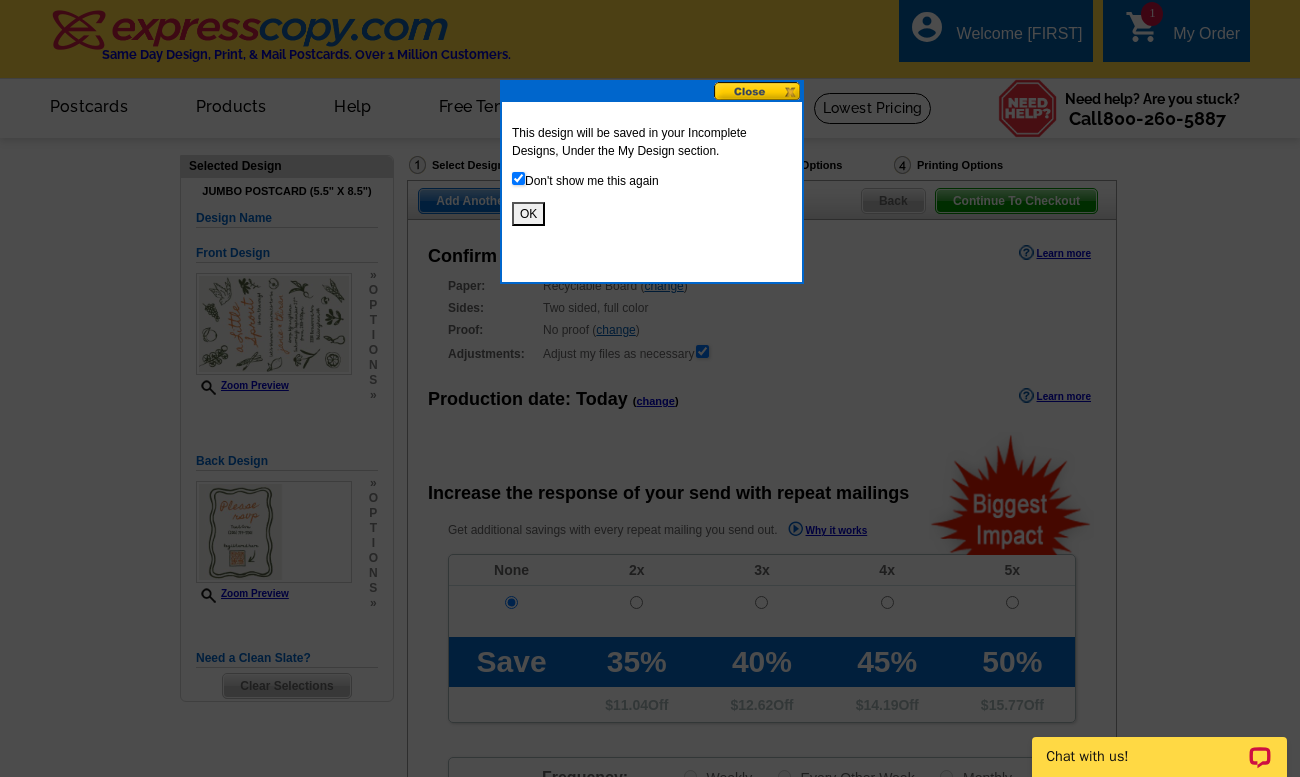 click on "OK" at bounding box center [528, 214] 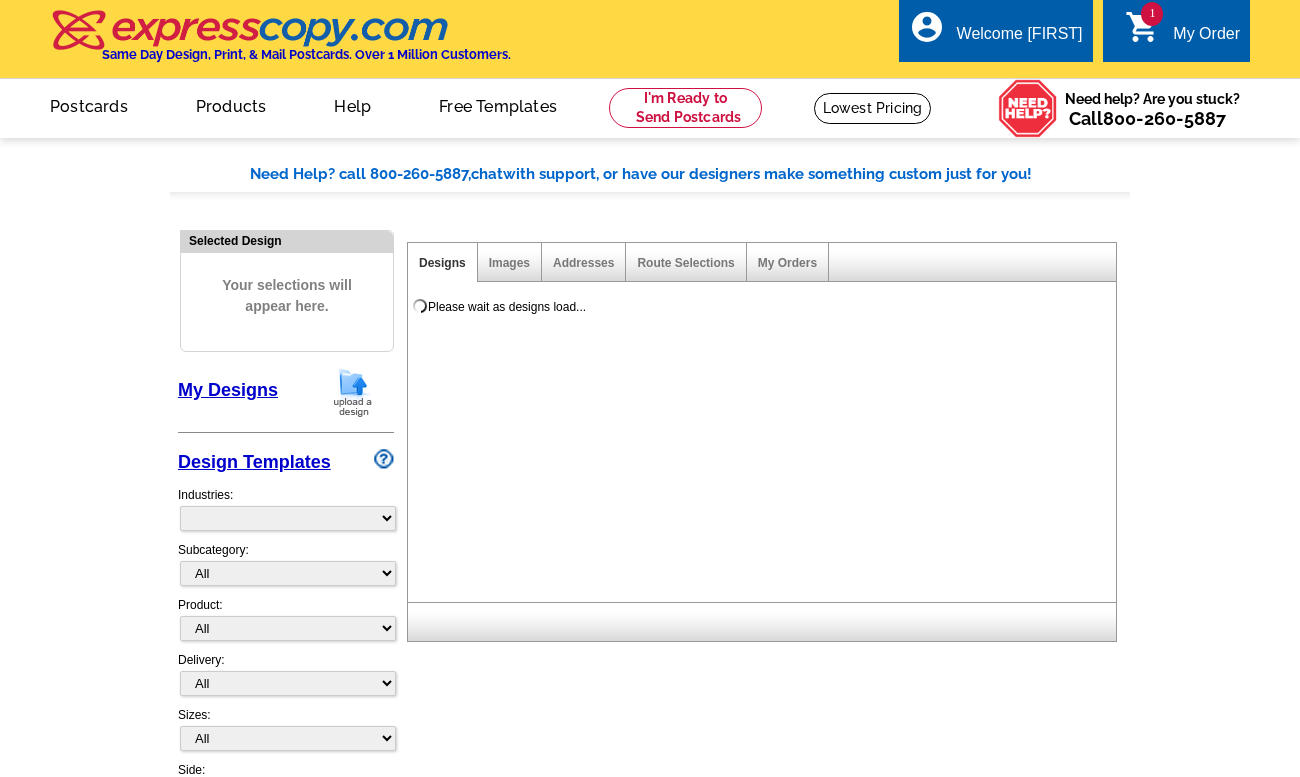 scroll, scrollTop: 0, scrollLeft: 0, axis: both 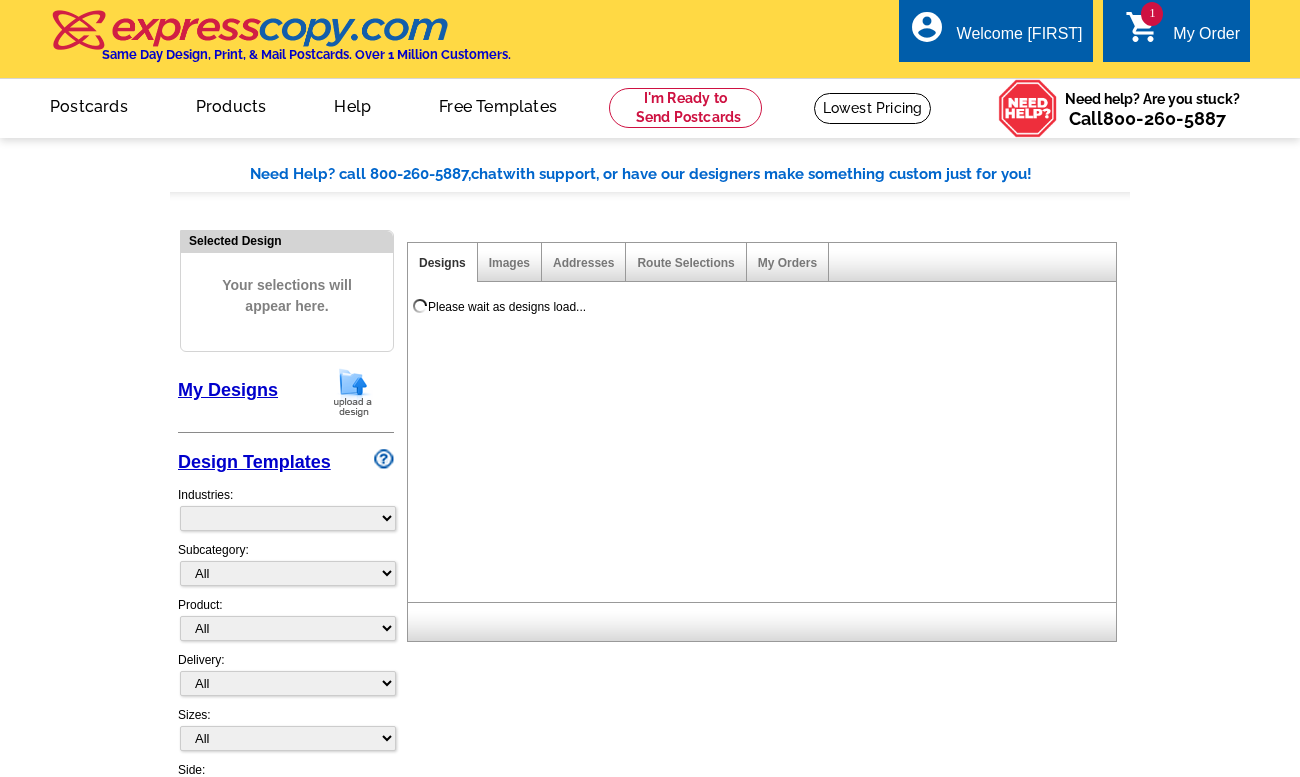 select on "785" 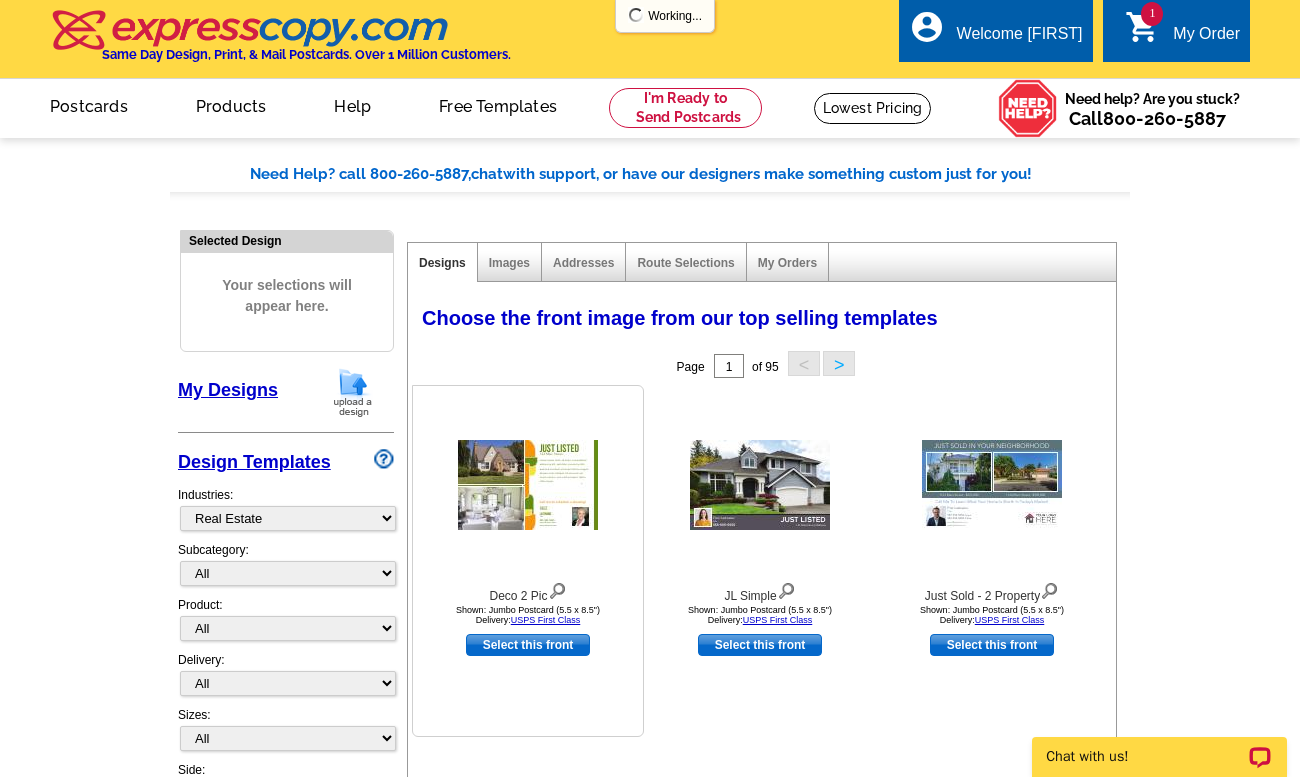 scroll, scrollTop: 0, scrollLeft: 0, axis: both 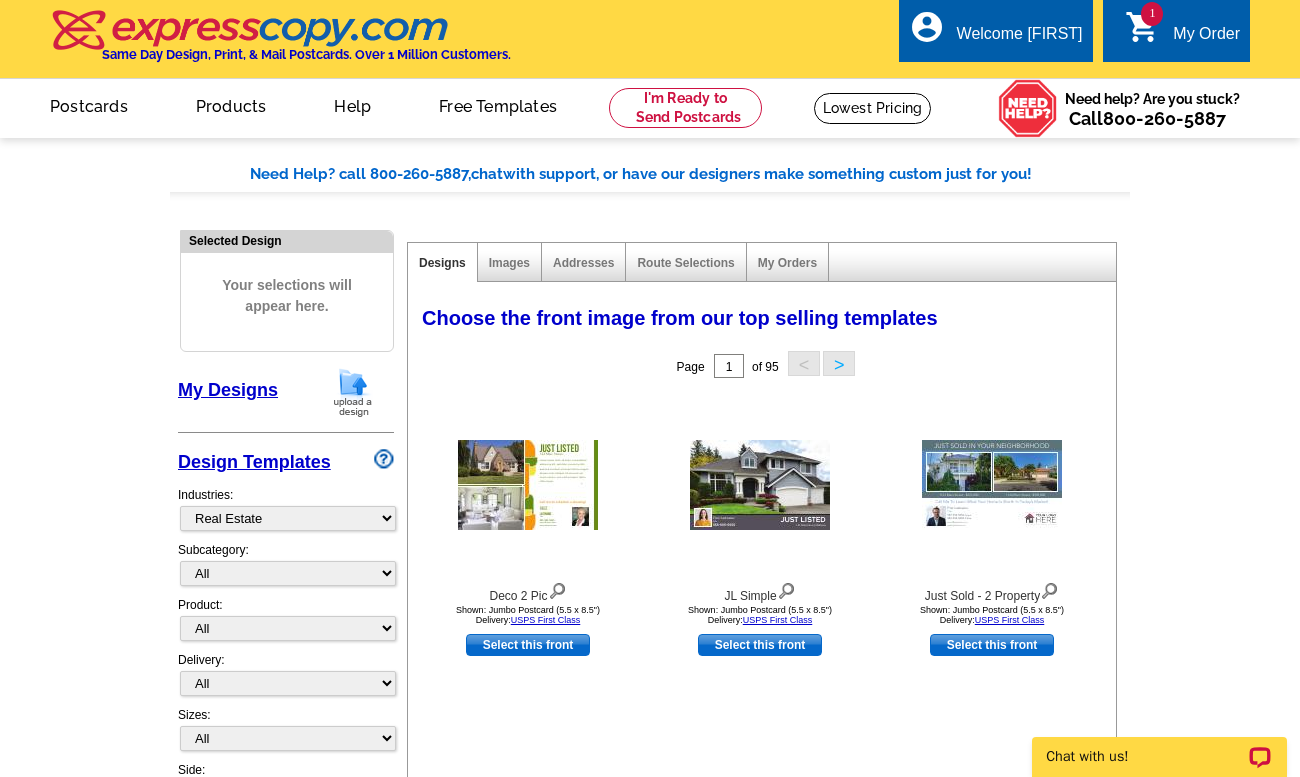 click at bounding box center (353, 392) 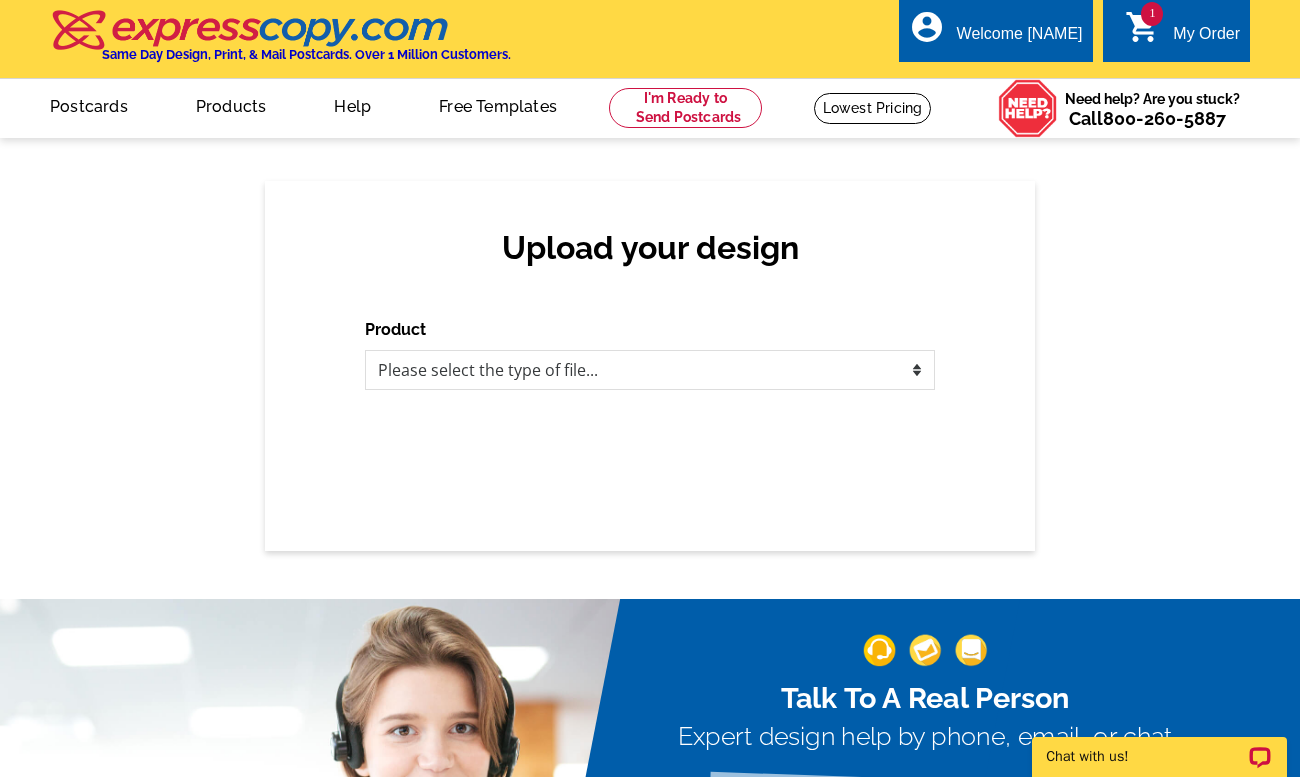 scroll, scrollTop: 0, scrollLeft: 0, axis: both 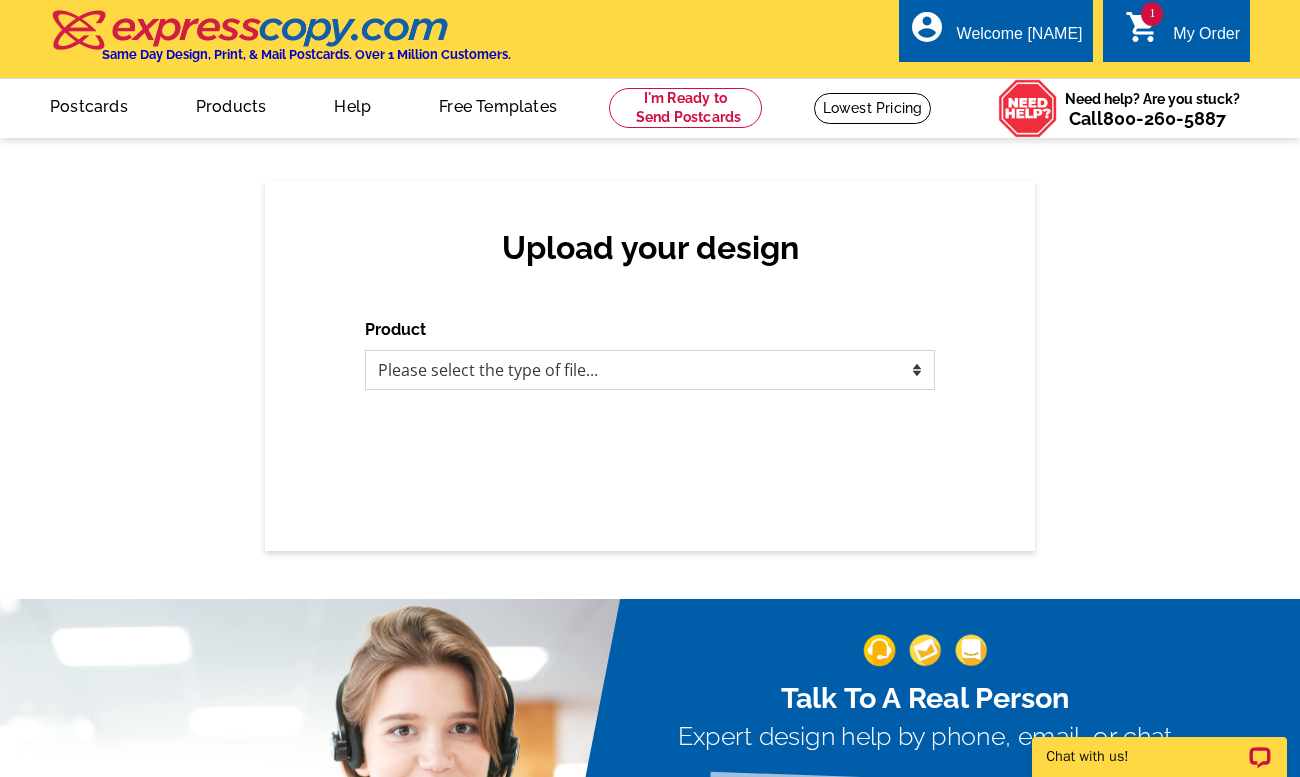 select on "1" 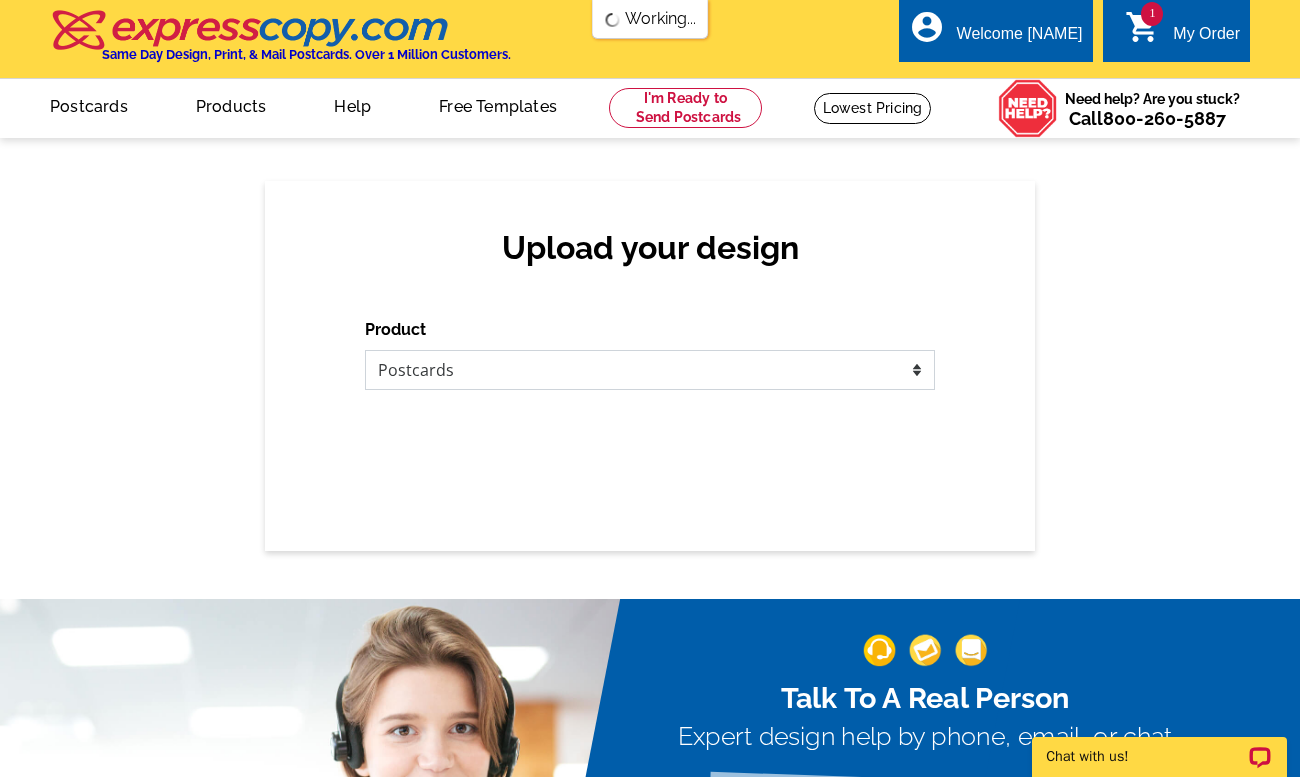 scroll, scrollTop: 0, scrollLeft: 0, axis: both 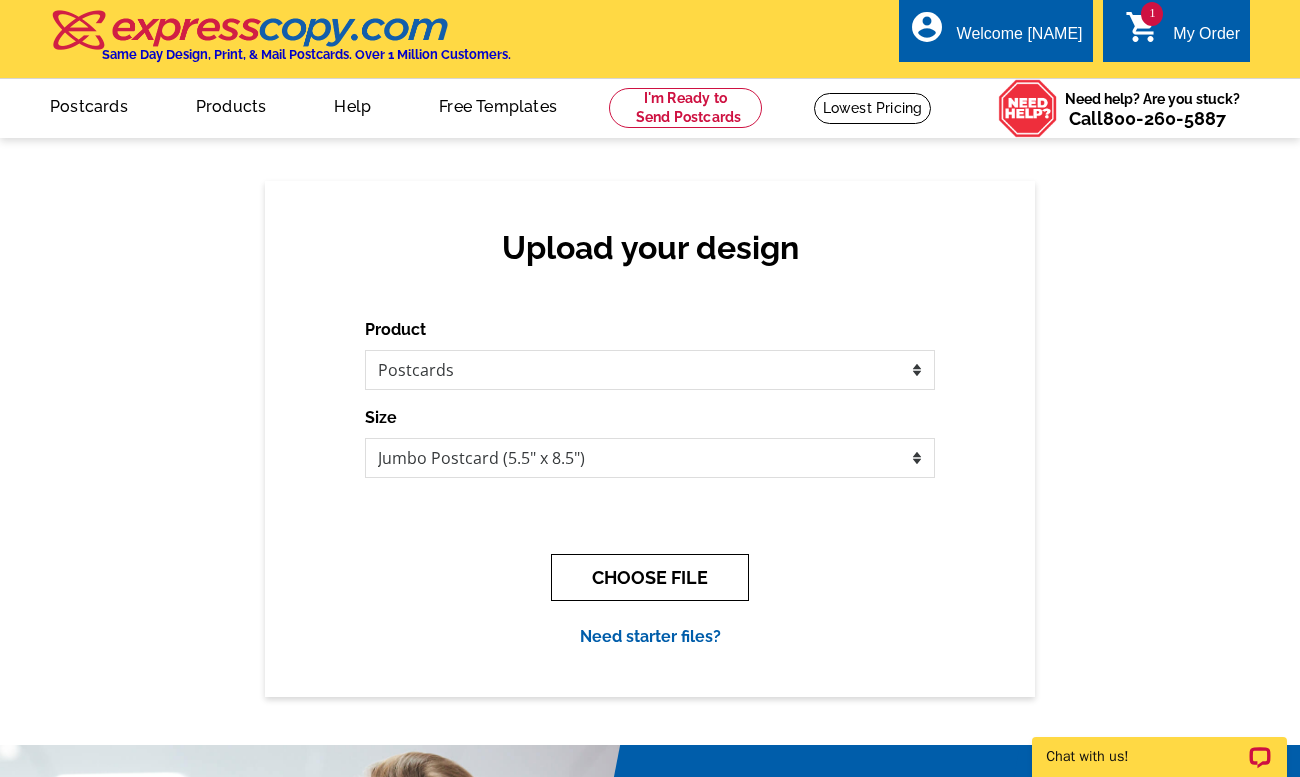 click on "CHOOSE FILE" at bounding box center (650, 577) 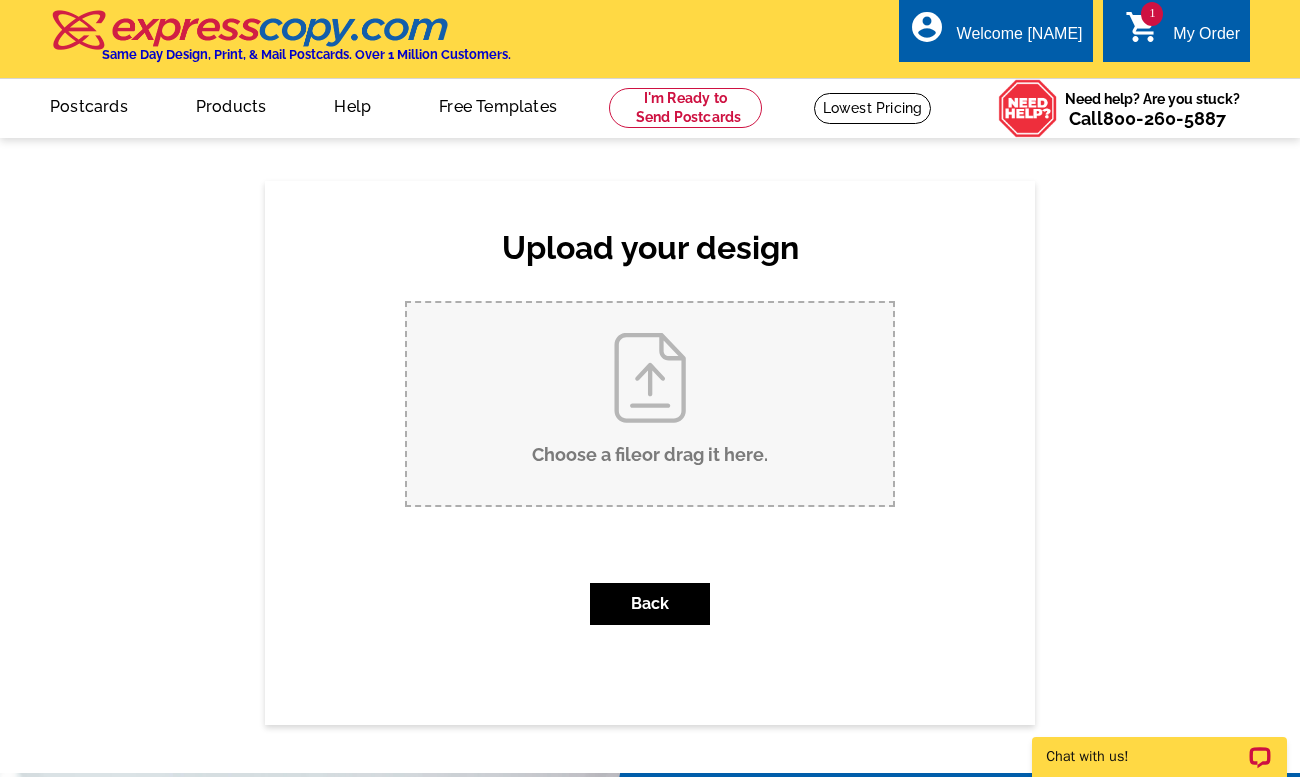 click on "Choose a file  or drag it here ." at bounding box center [650, 404] 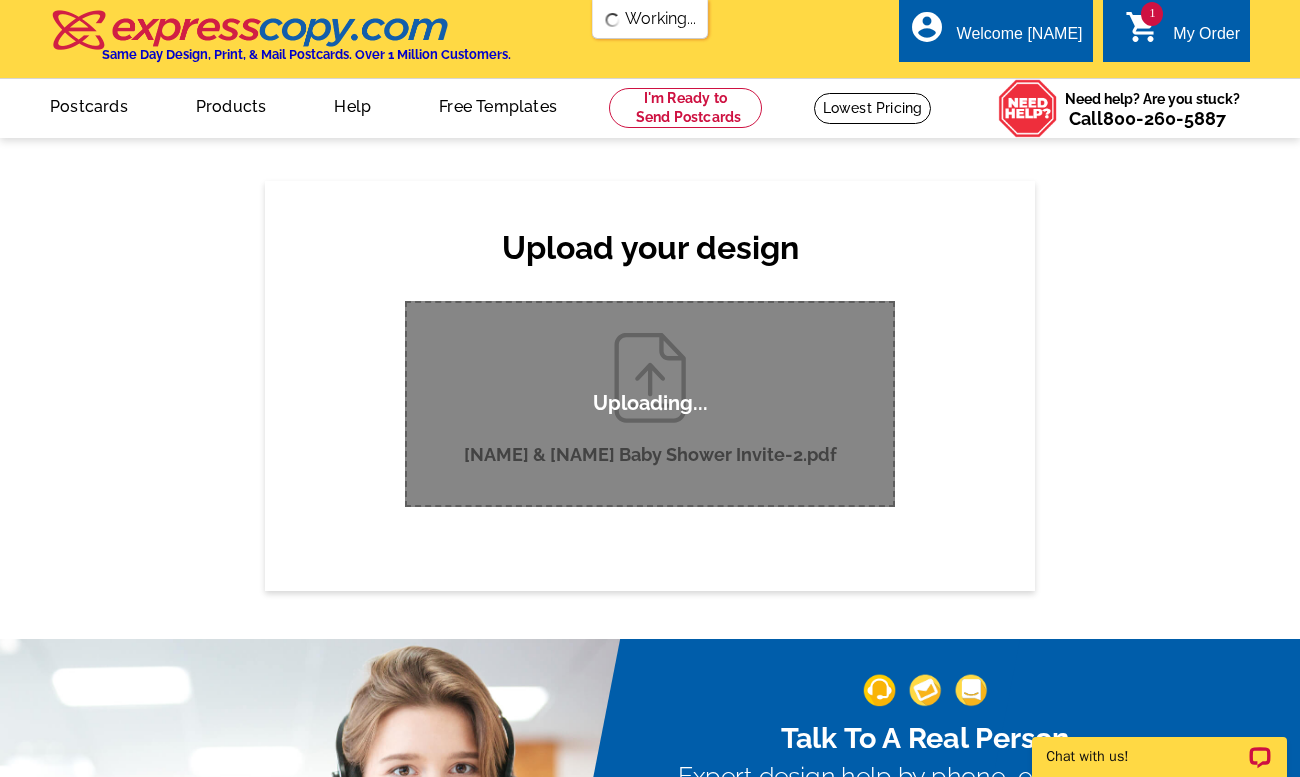 type 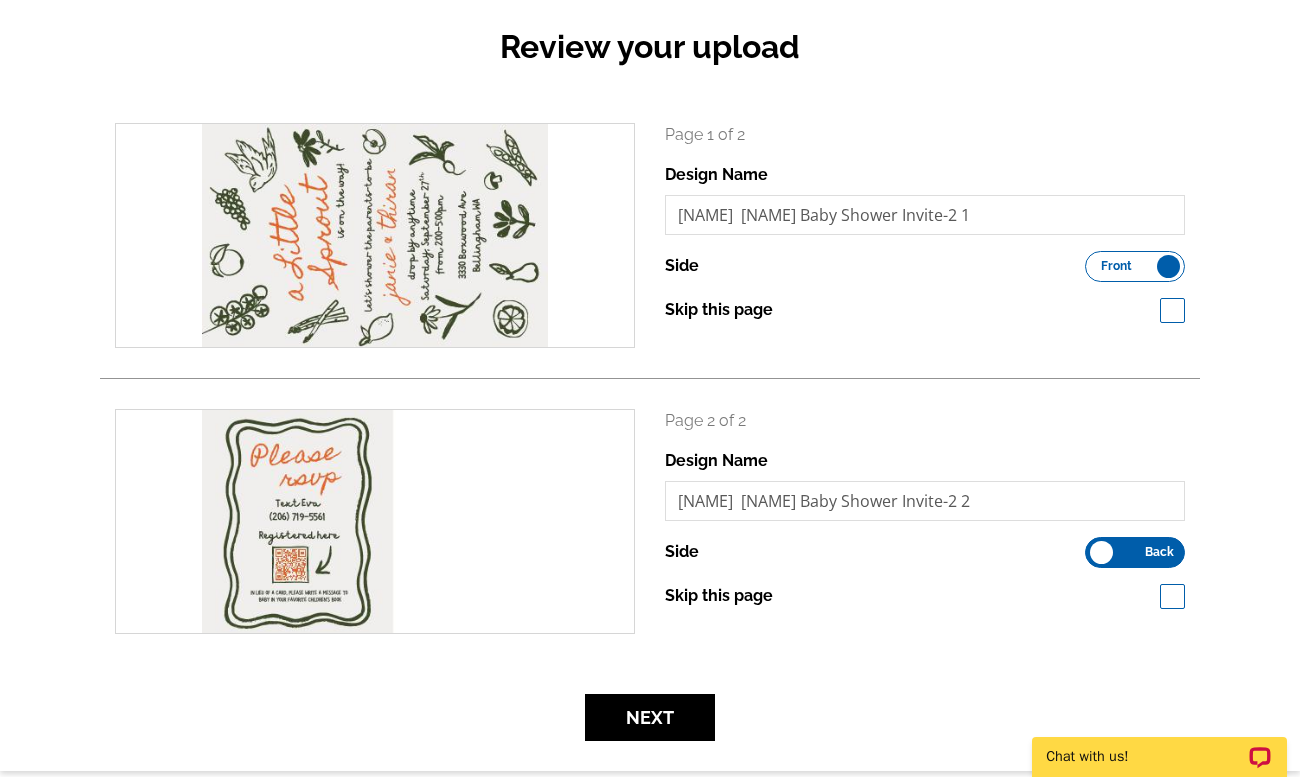 scroll, scrollTop: 218, scrollLeft: 0, axis: vertical 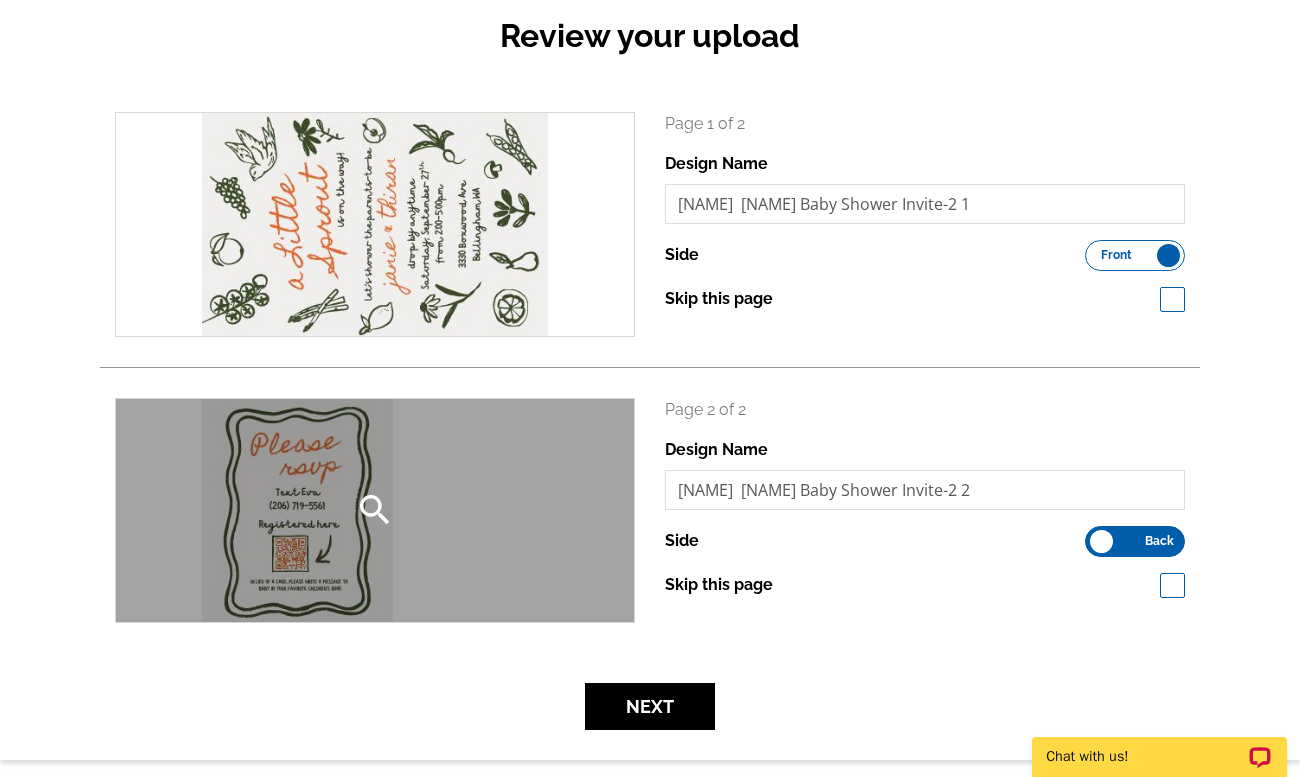 click on "search" at bounding box center (375, 510) 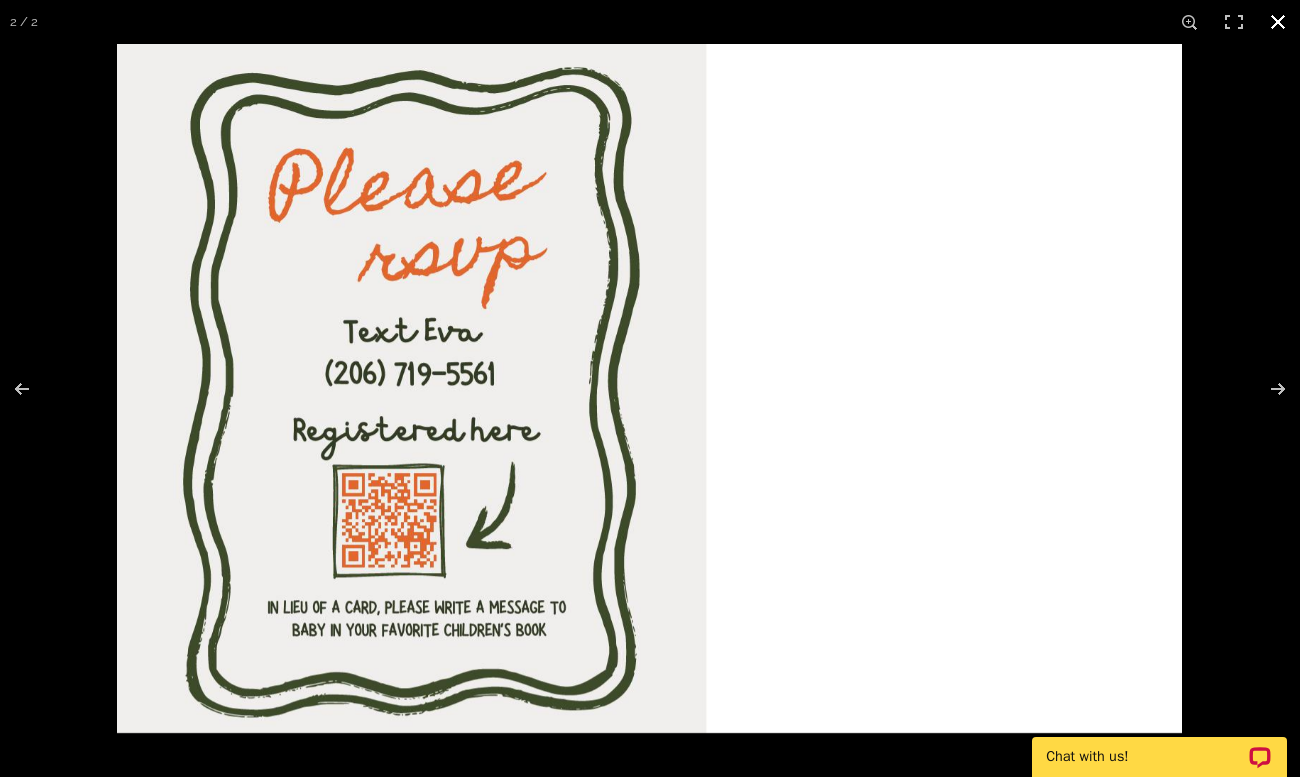 click at bounding box center [650, 388] 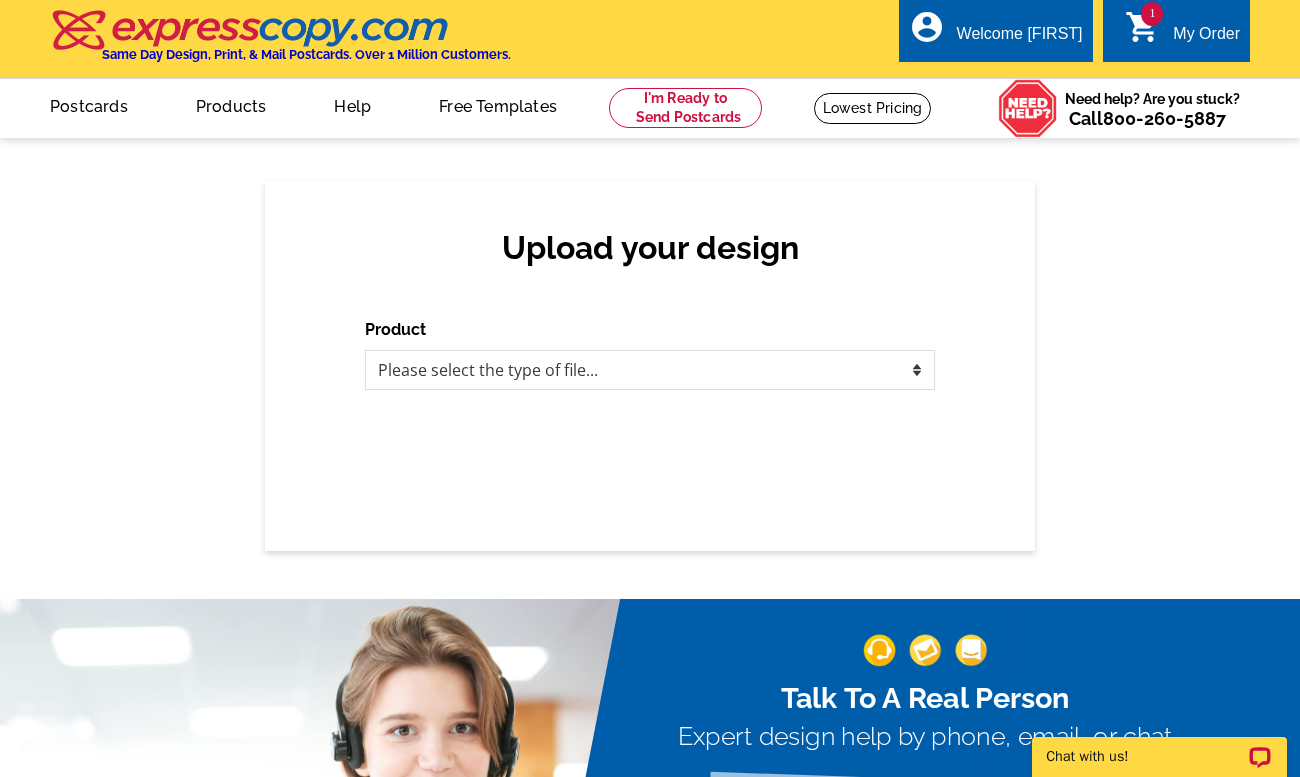 scroll, scrollTop: 0, scrollLeft: 0, axis: both 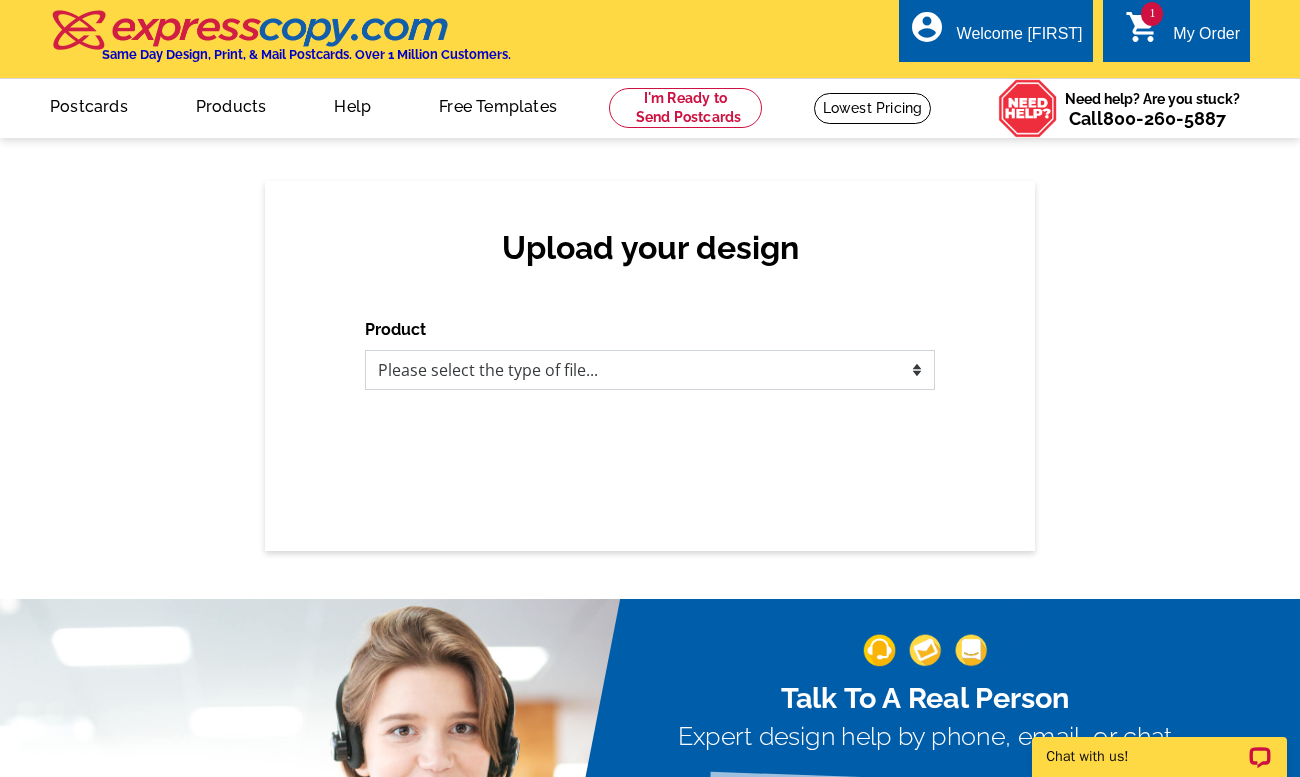 select on "1" 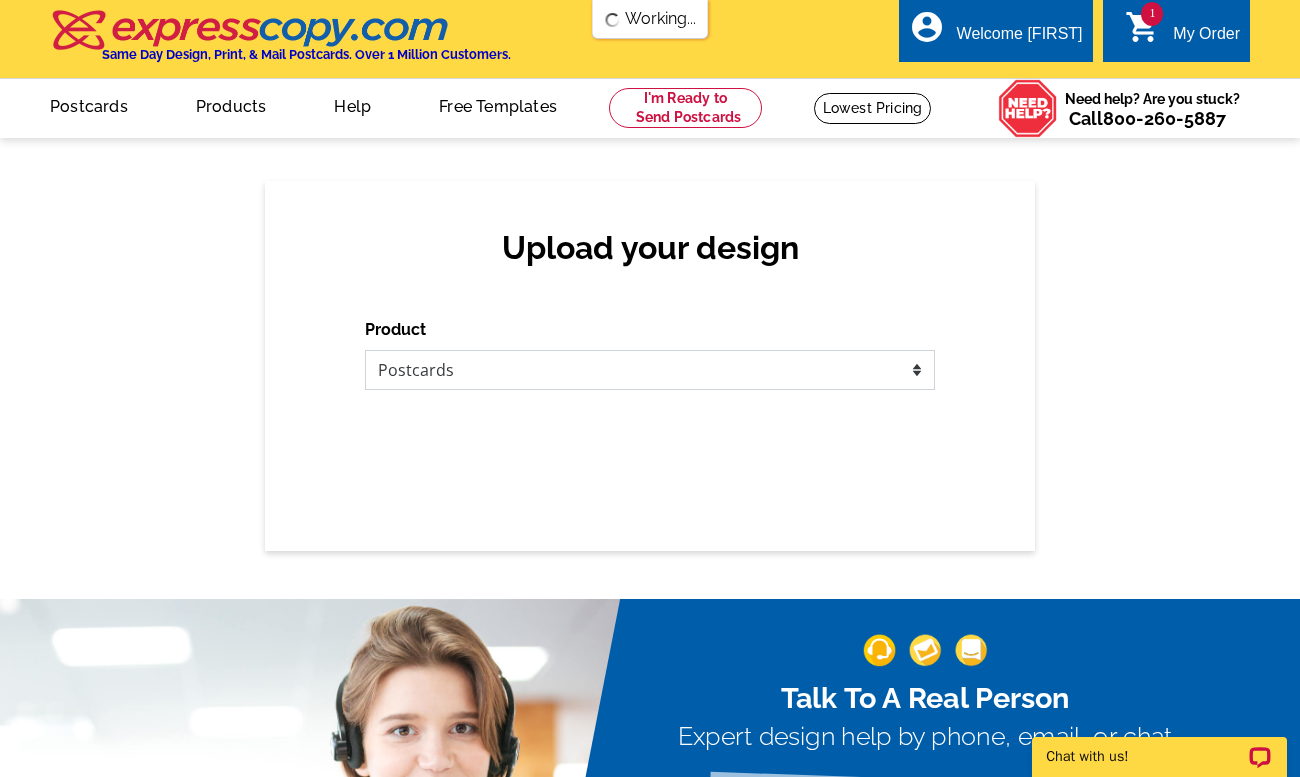 scroll, scrollTop: 0, scrollLeft: 0, axis: both 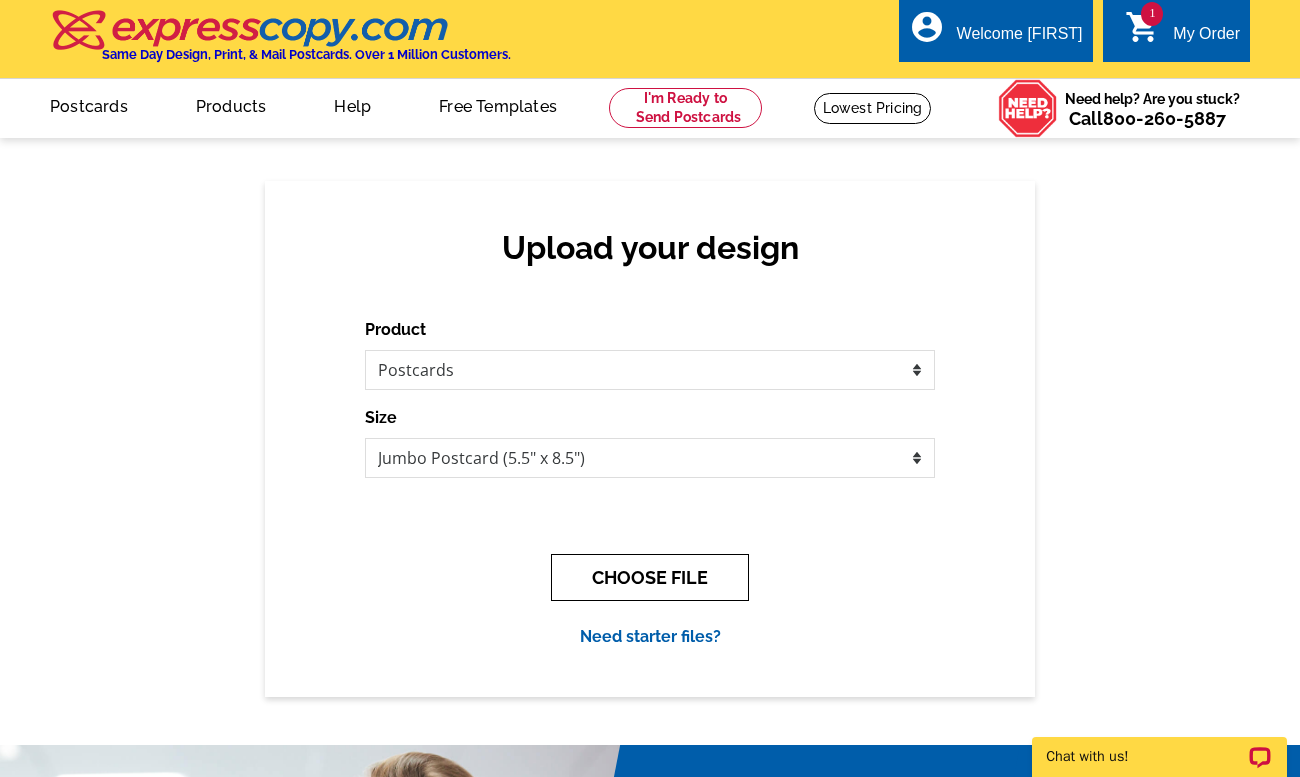 click on "CHOOSE FILE" at bounding box center [650, 577] 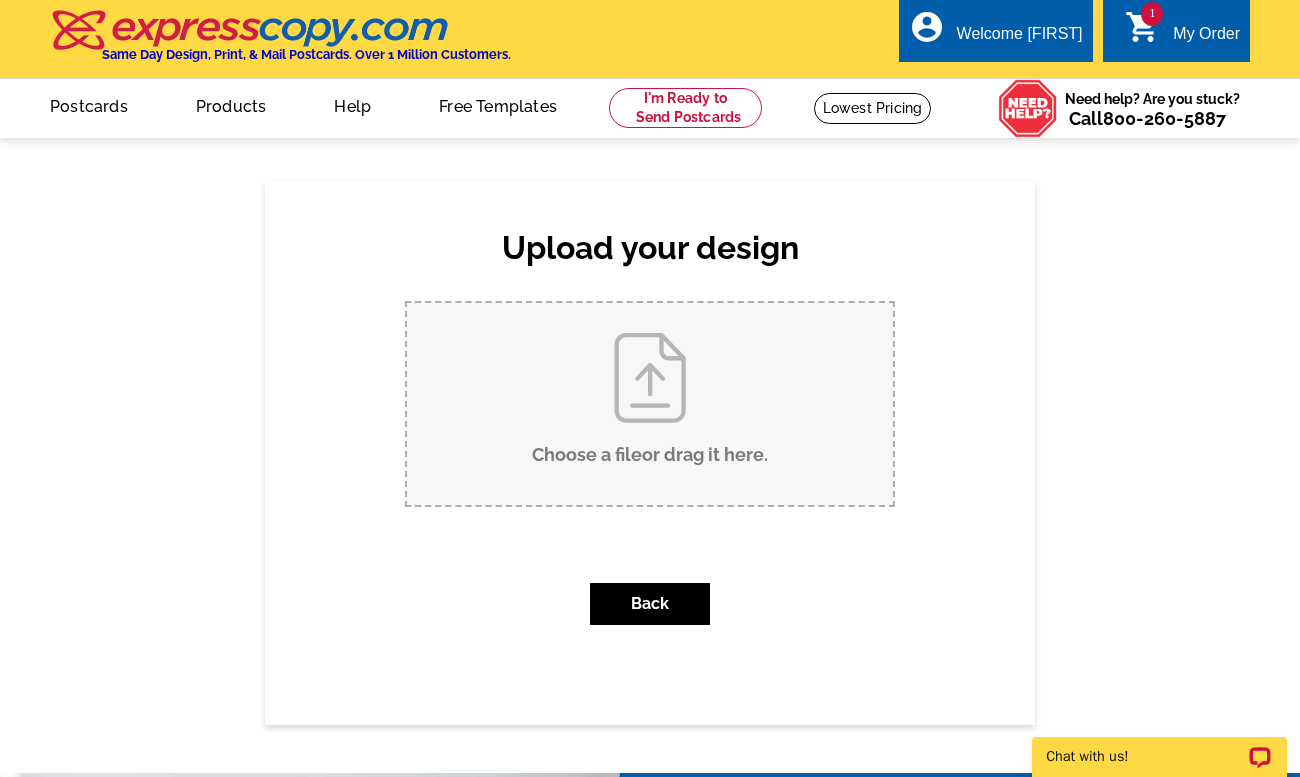 click on "Choose a file  or drag it here ." at bounding box center [650, 404] 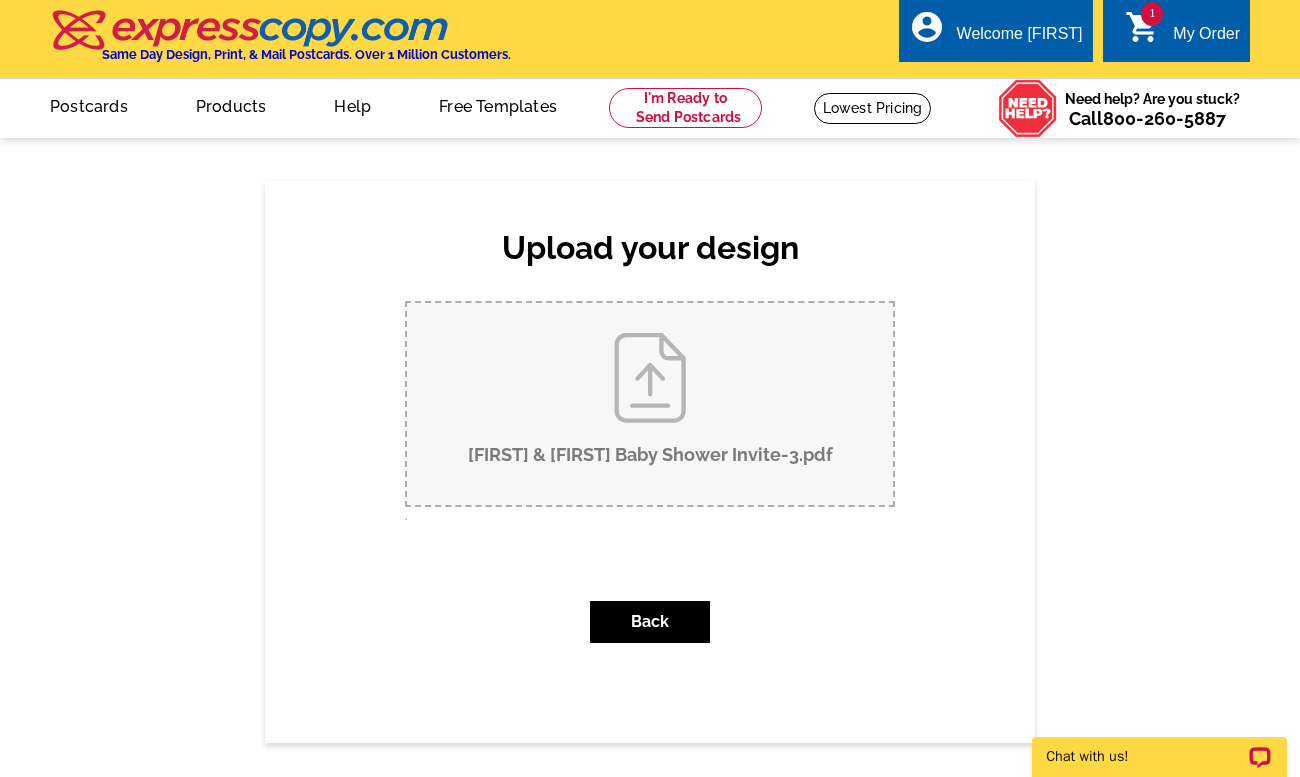 click on "[FIRST] & [FIRST] Baby Shower Invite-3.pdf" at bounding box center (650, 404) 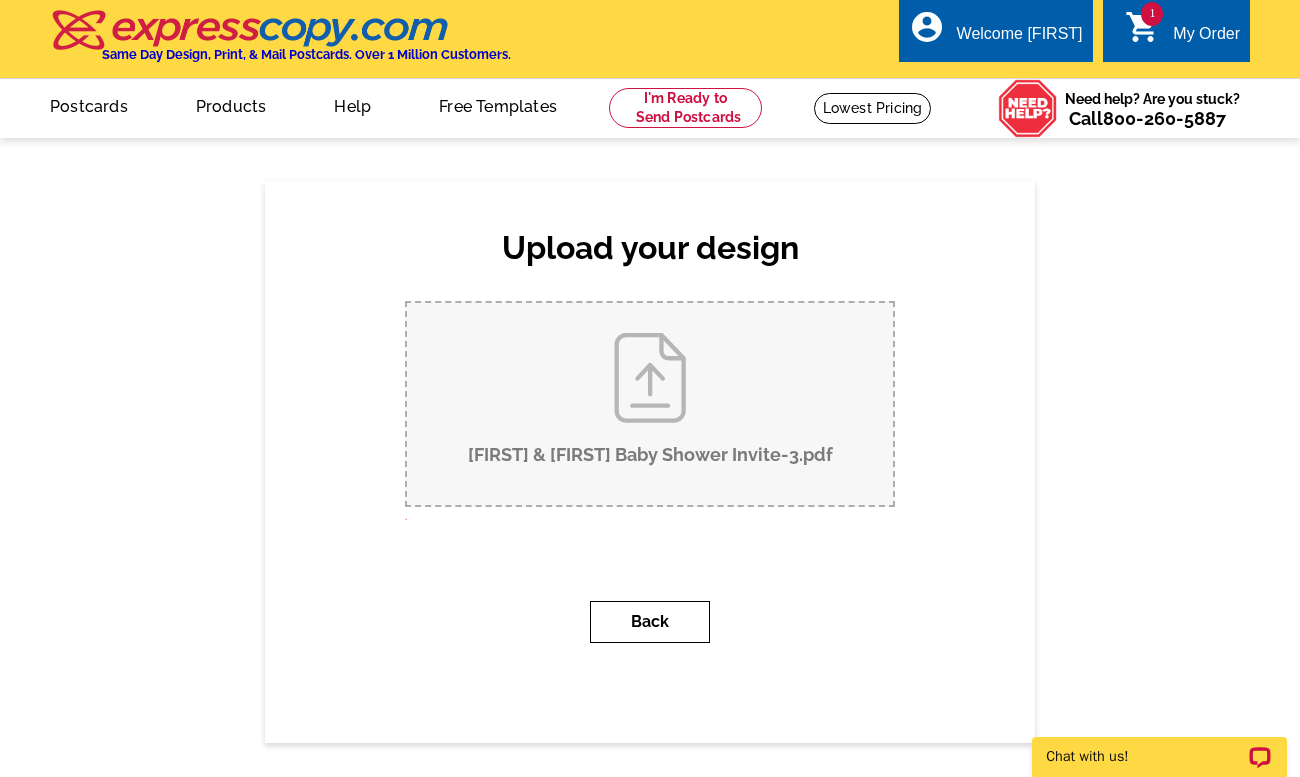 click on "Back" at bounding box center [650, 622] 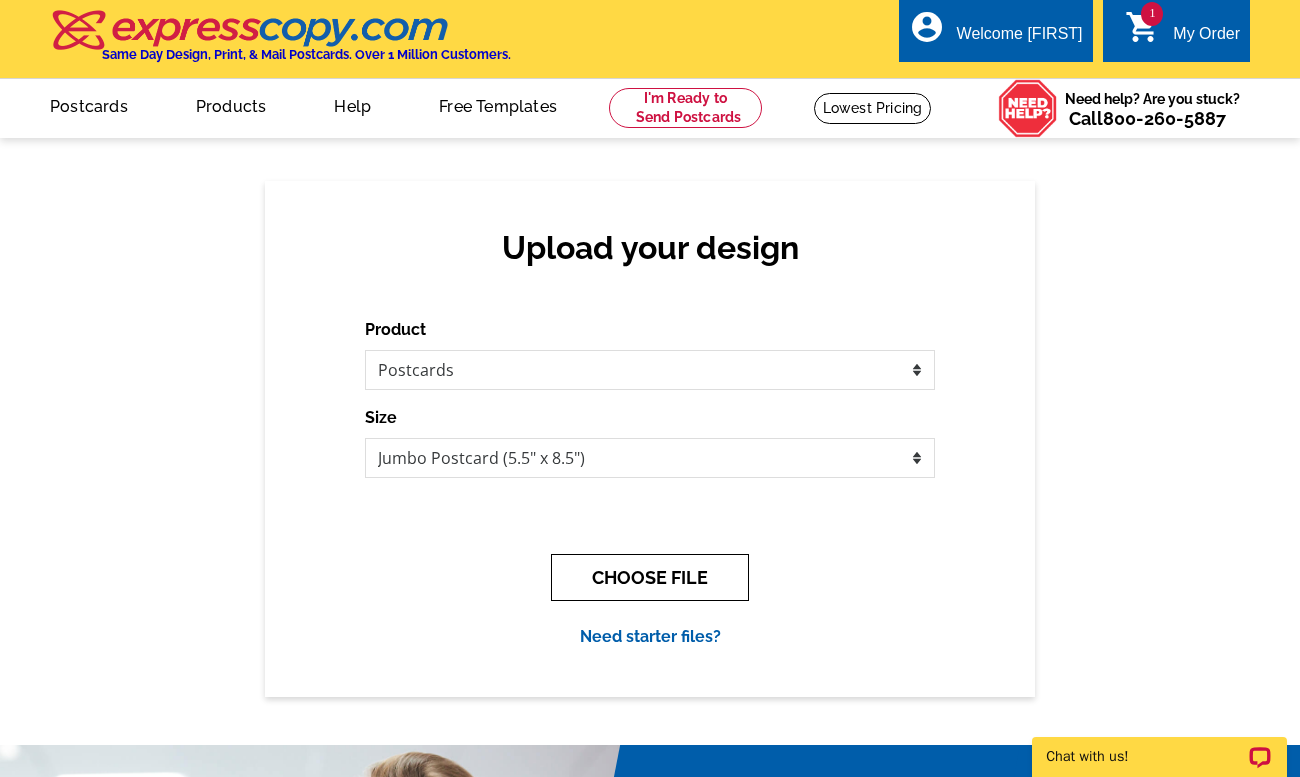 click on "CHOOSE FILE" at bounding box center (650, 577) 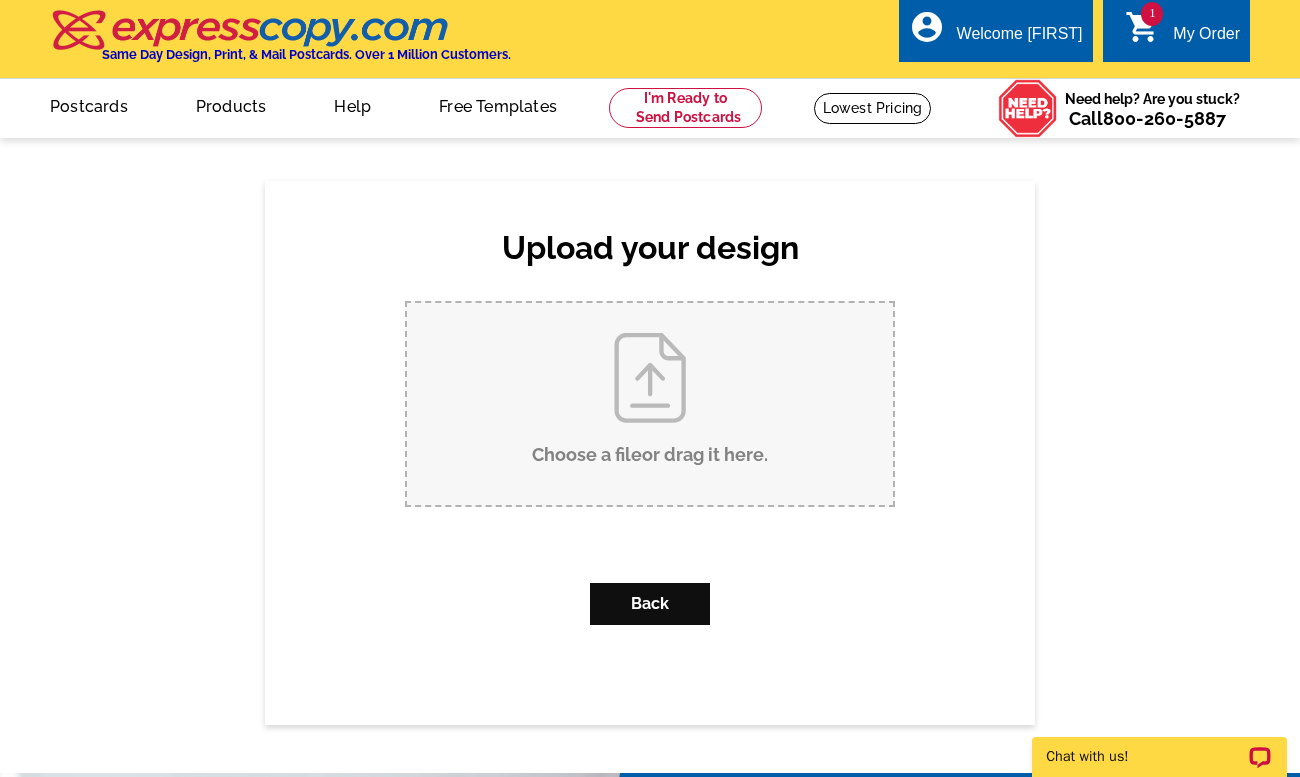 click on "Choose a file  or drag it here ." at bounding box center [650, 404] 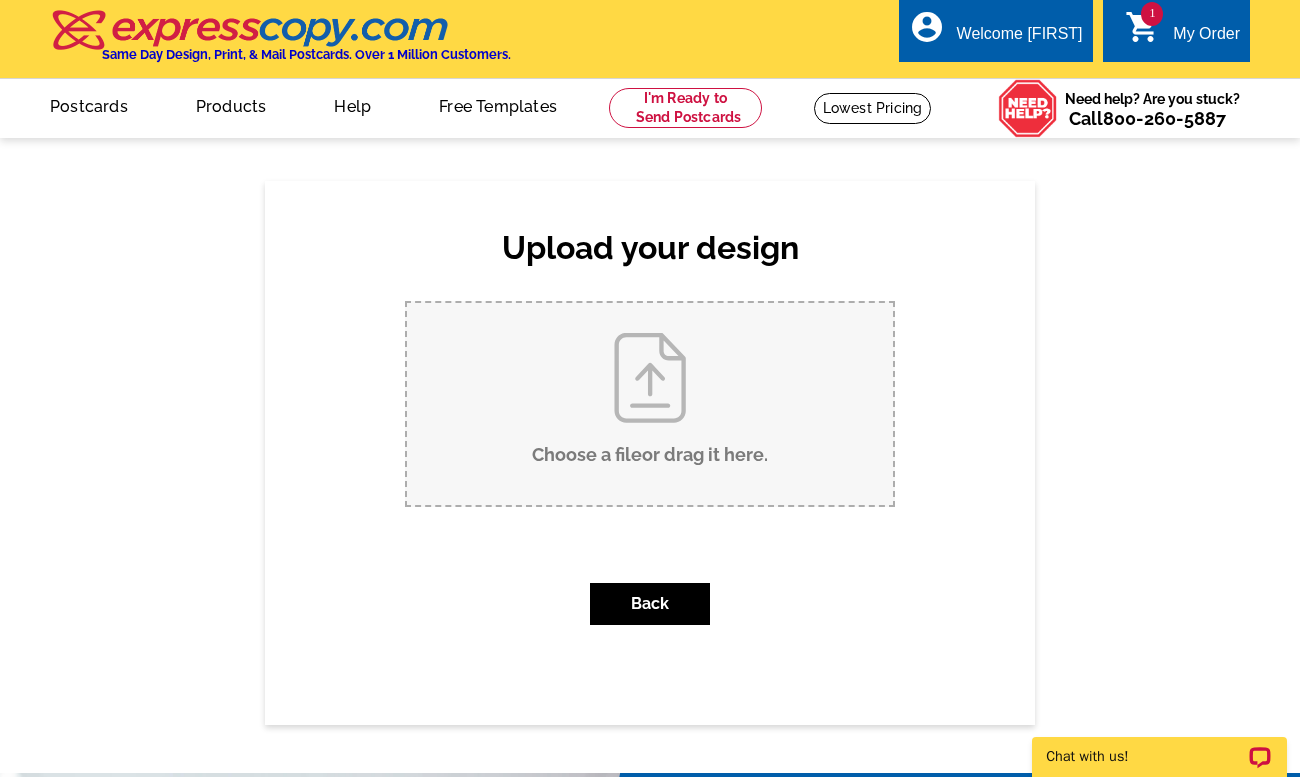 type on "C:\fakepath\[FIRST] & [FIRST] Baby Shower Invite-3.pdf" 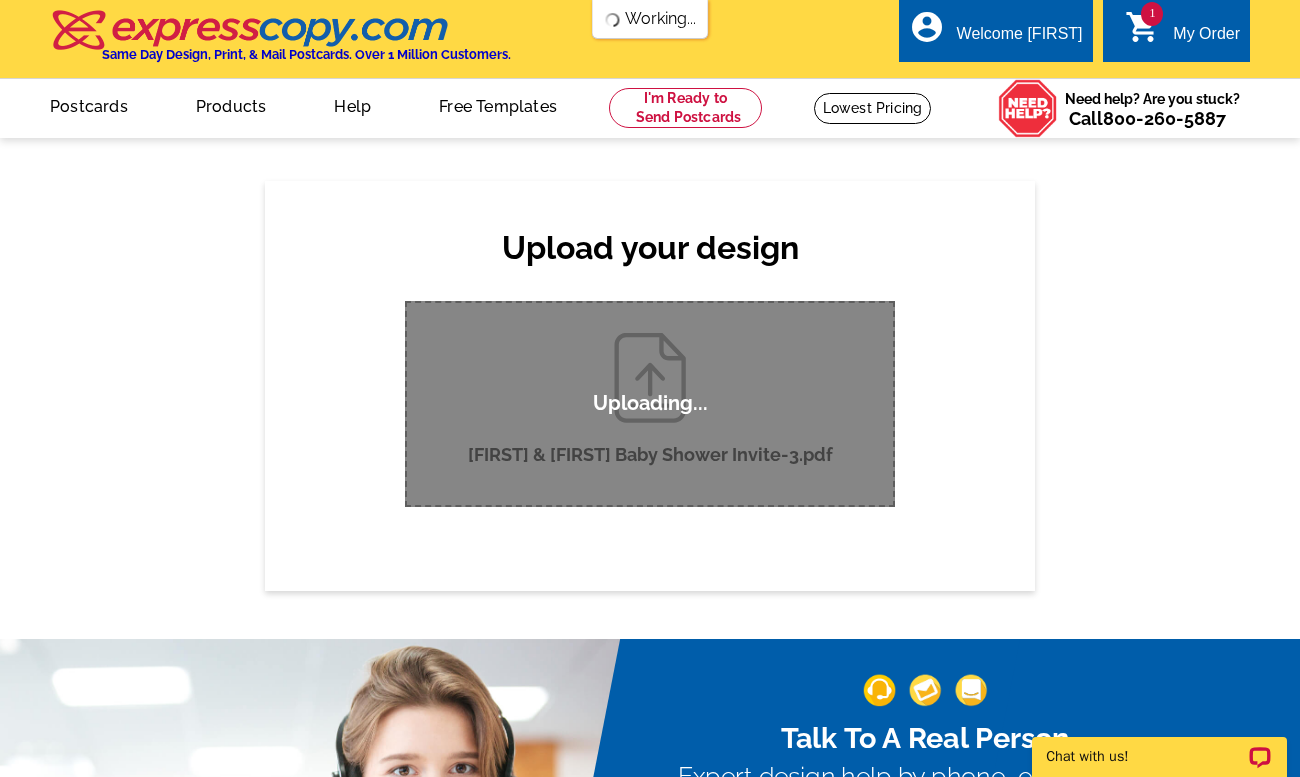 type 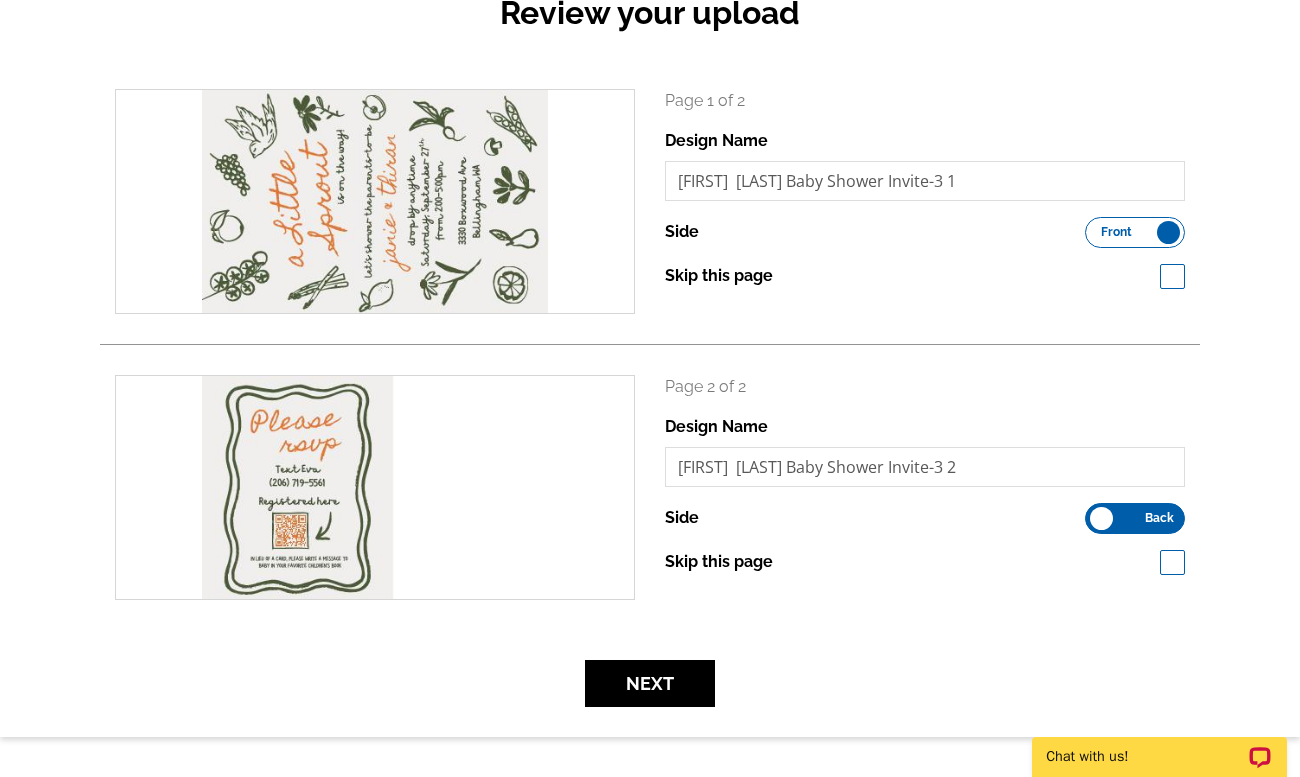 scroll, scrollTop: 273, scrollLeft: 0, axis: vertical 